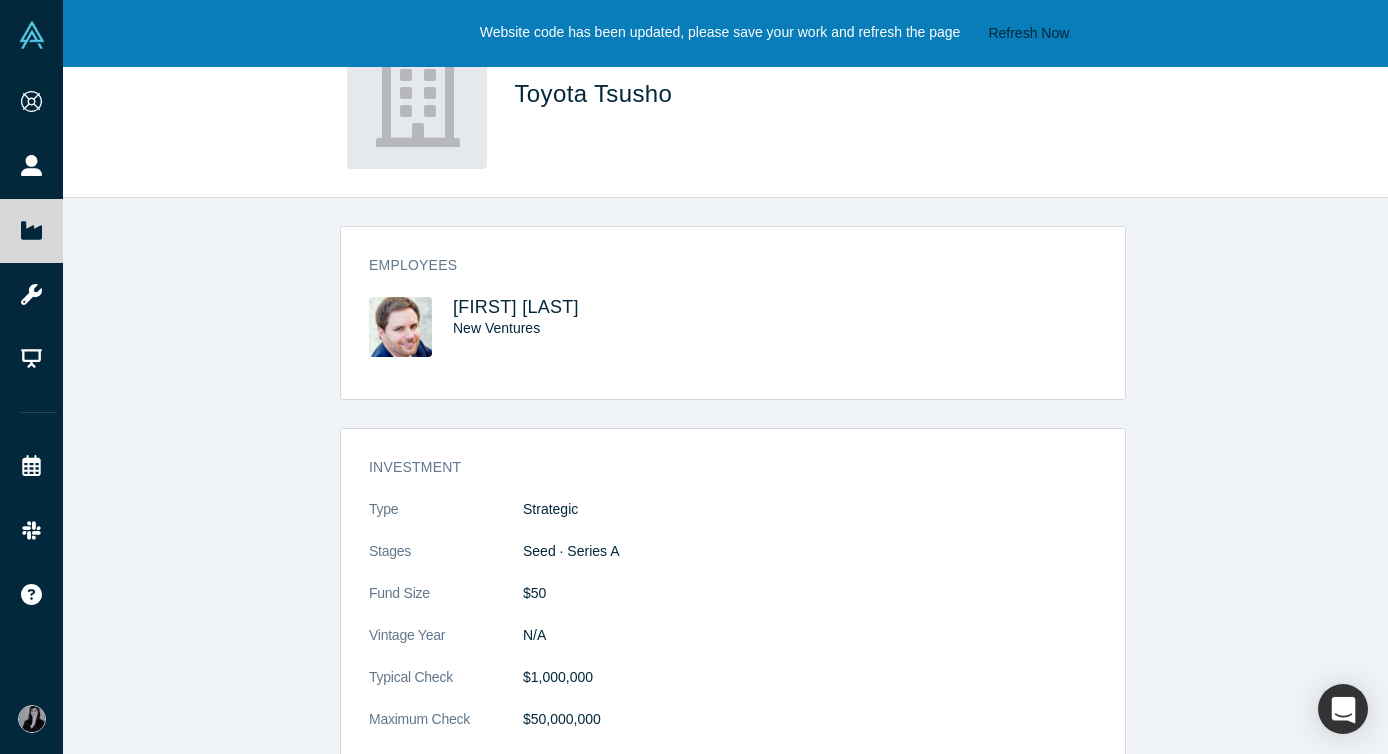 scroll, scrollTop: 0, scrollLeft: 0, axis: both 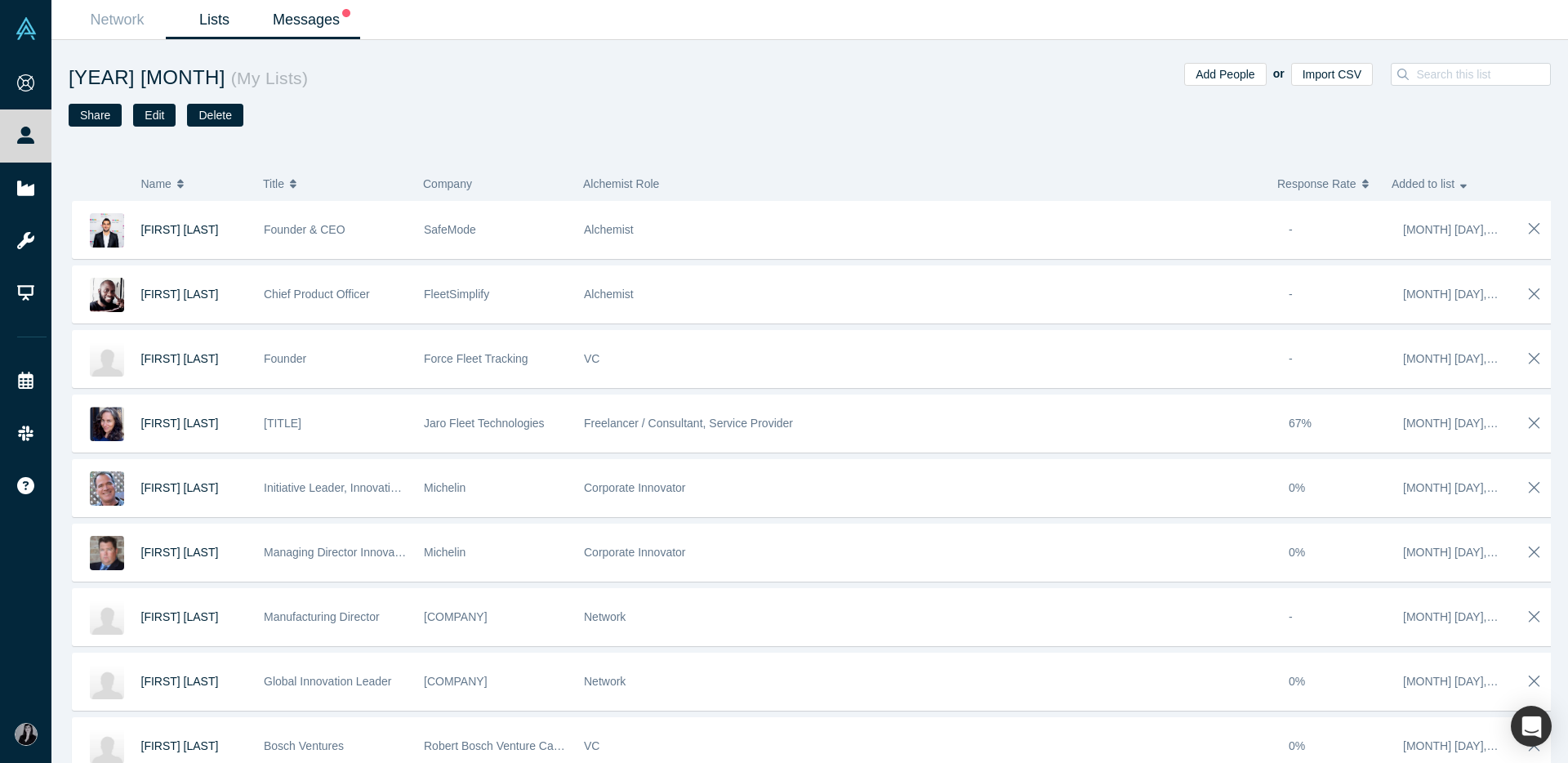 click on "Messages" at bounding box center (311, 20) 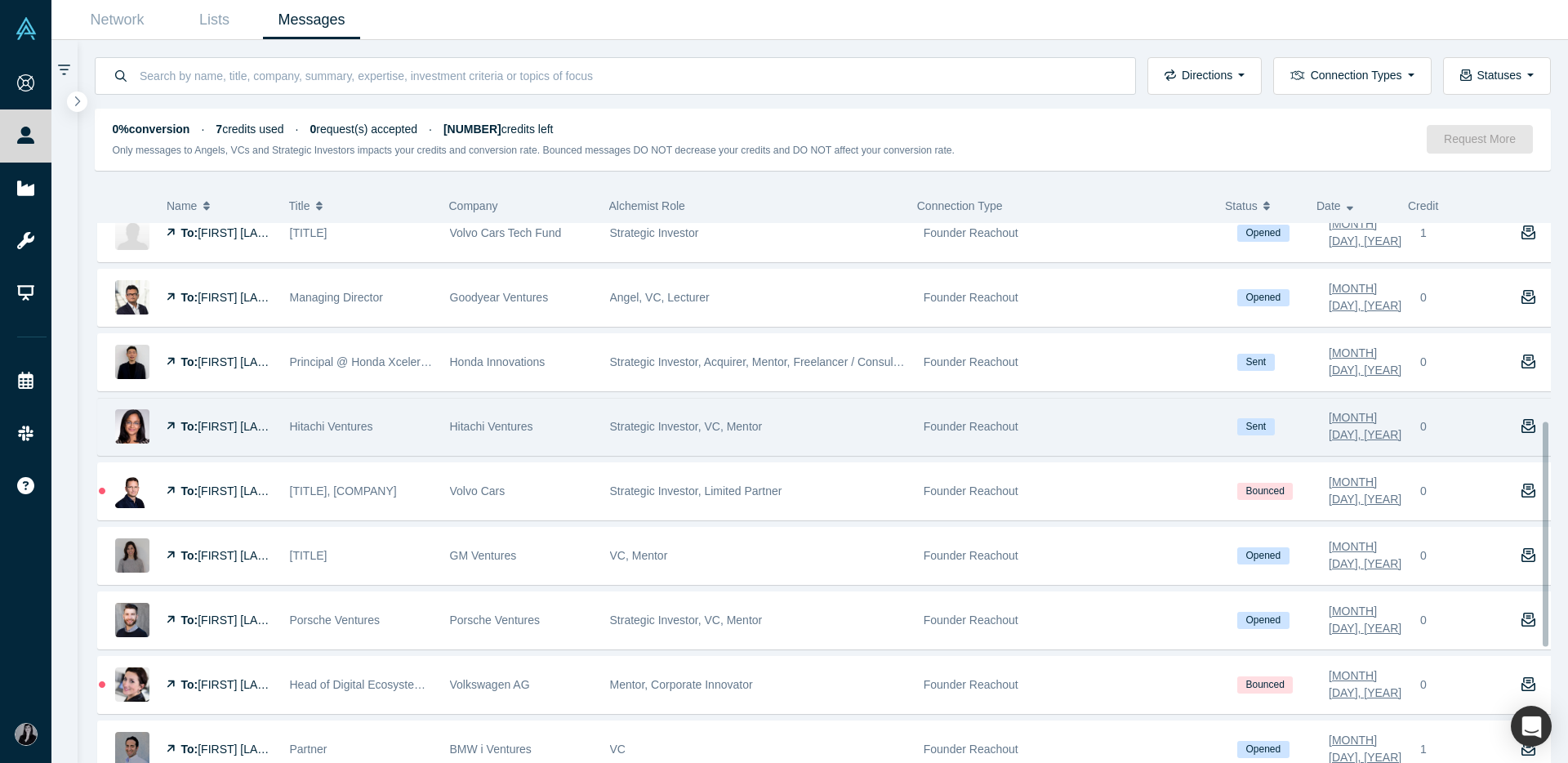 scroll, scrollTop: 475, scrollLeft: 0, axis: vertical 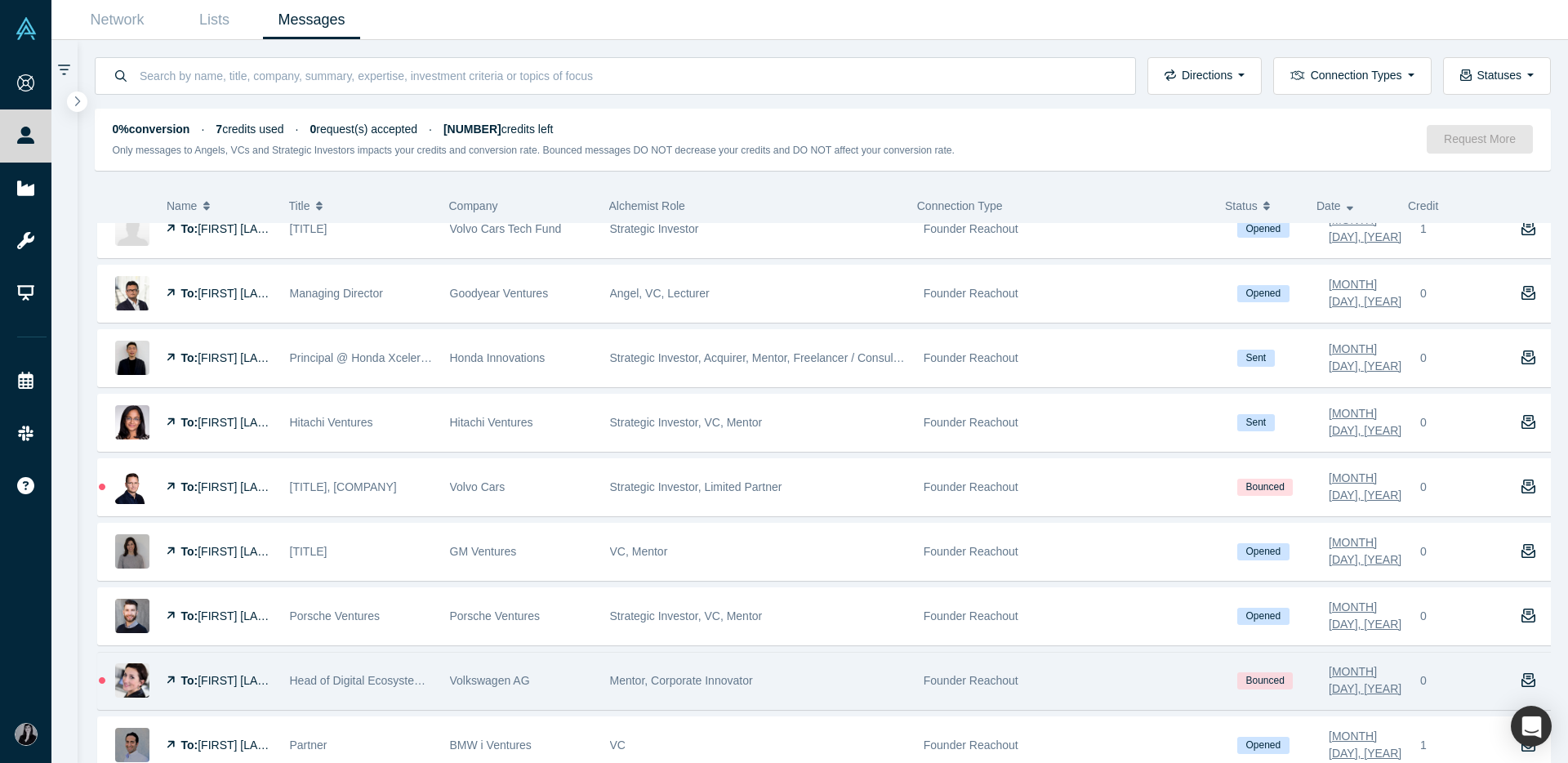 click on "Founder Reachout" at bounding box center (1071, 680) 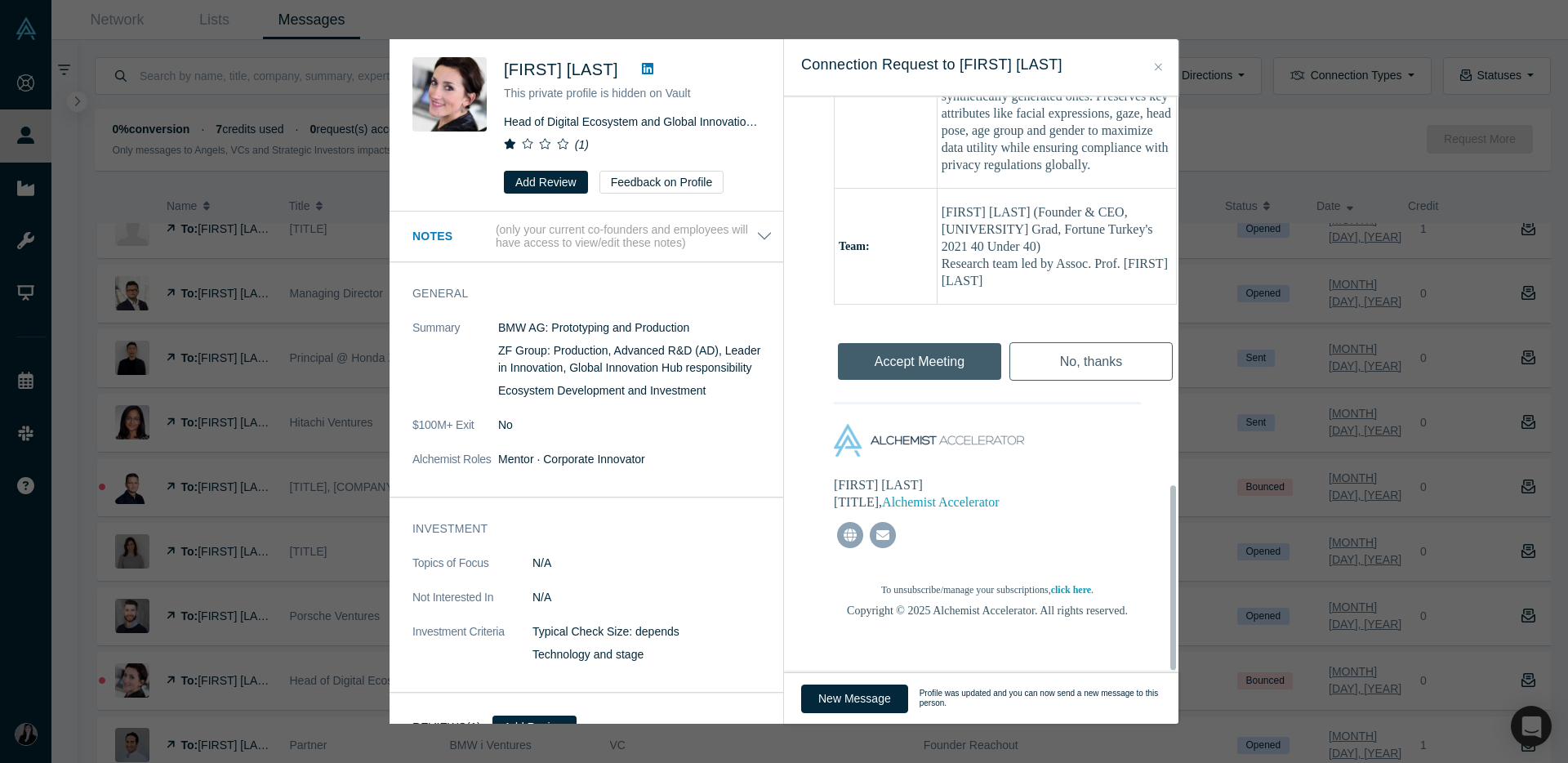 scroll, scrollTop: 1210, scrollLeft: 0, axis: vertical 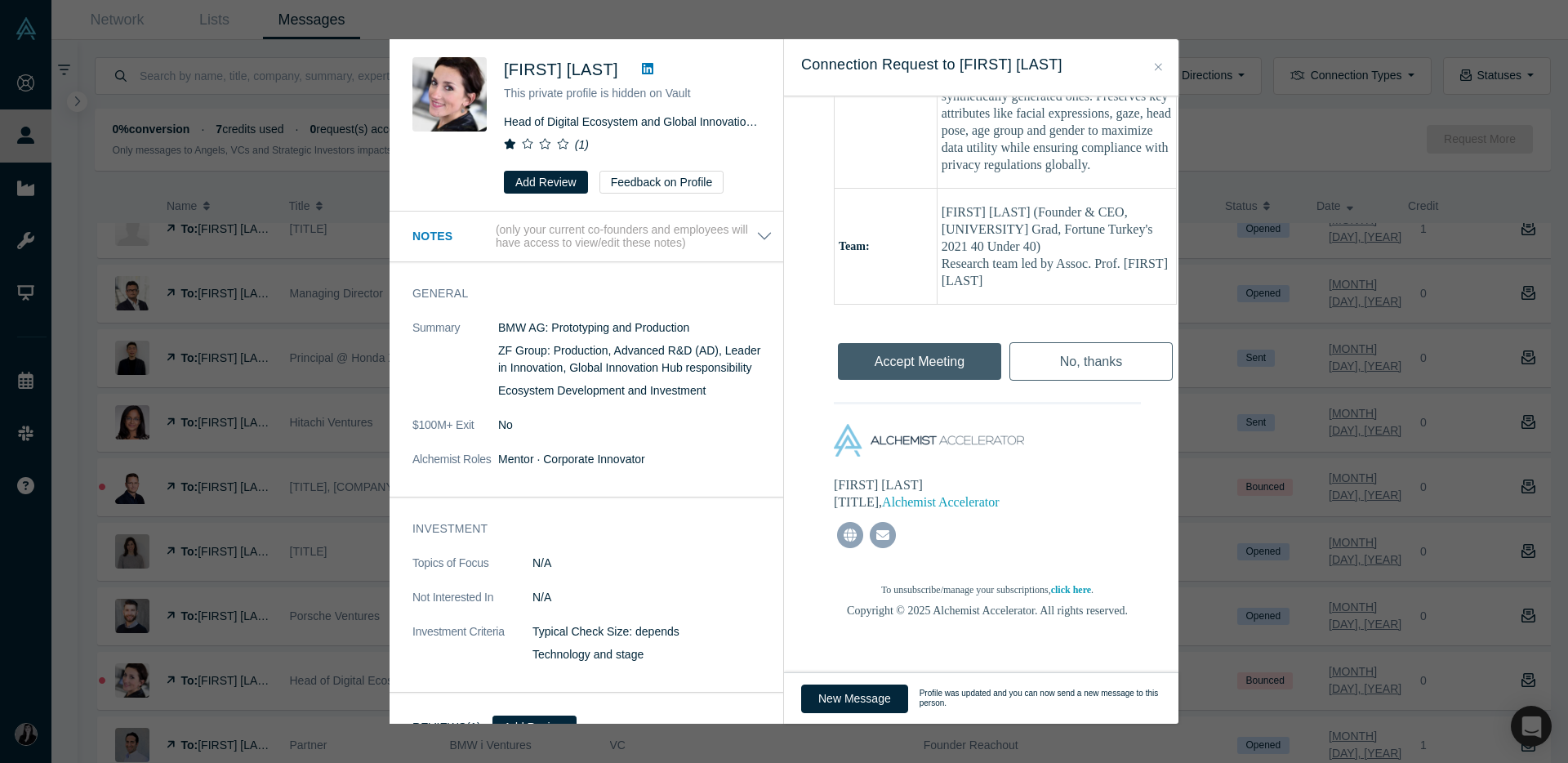 click at bounding box center (1158, 67) 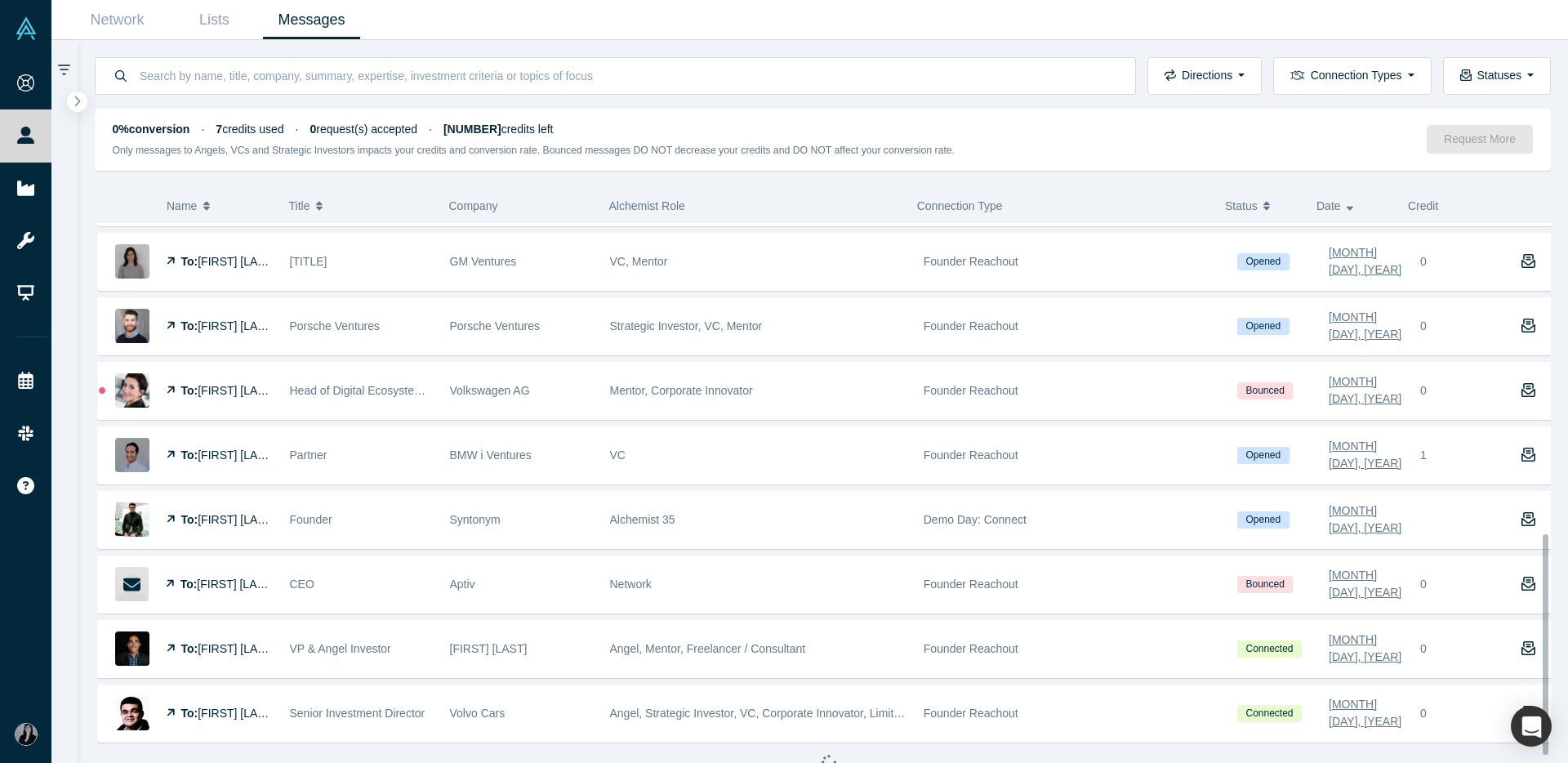 scroll, scrollTop: 779, scrollLeft: 0, axis: vertical 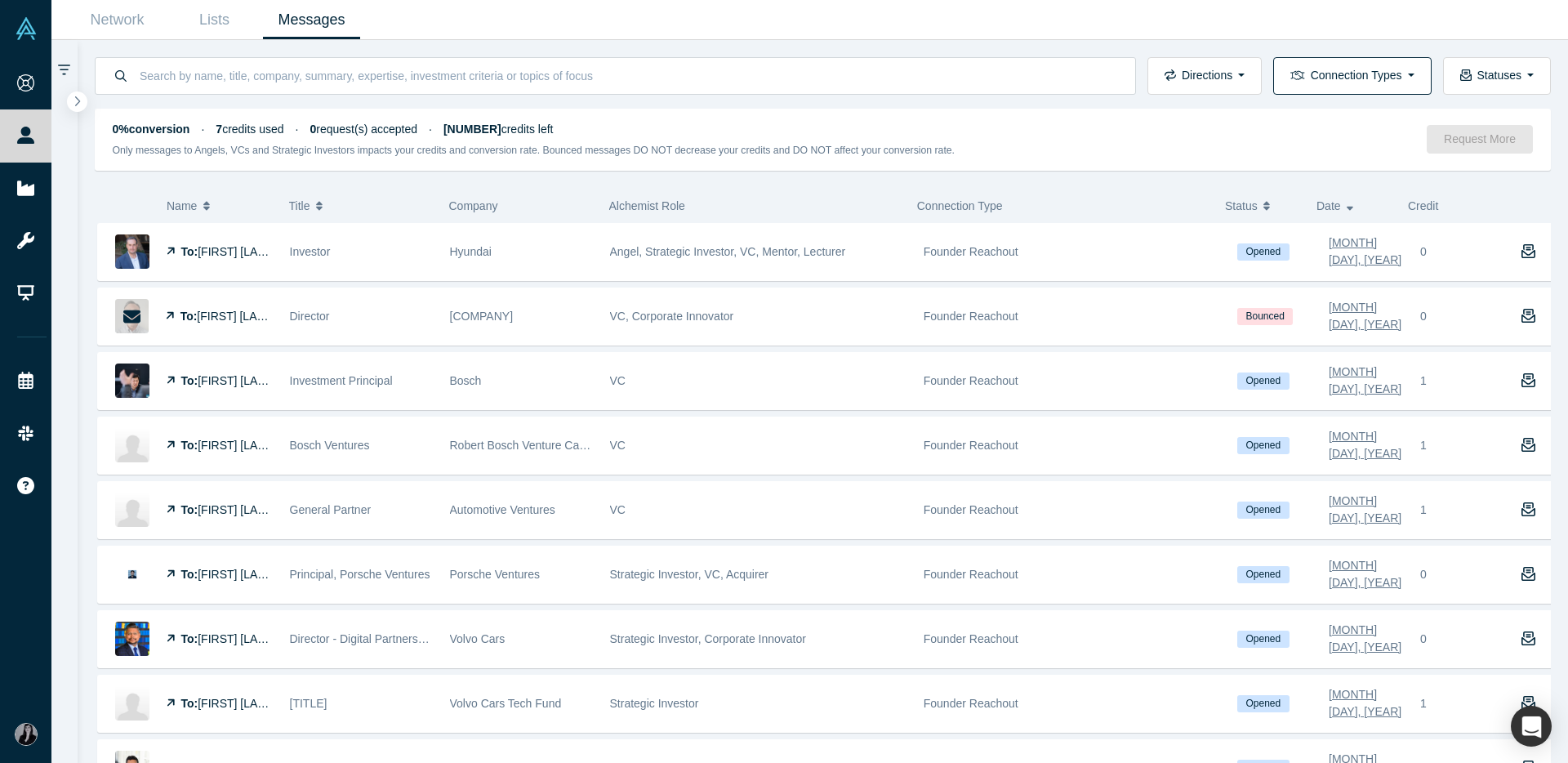click on "Connection Types" at bounding box center [1352, 76] 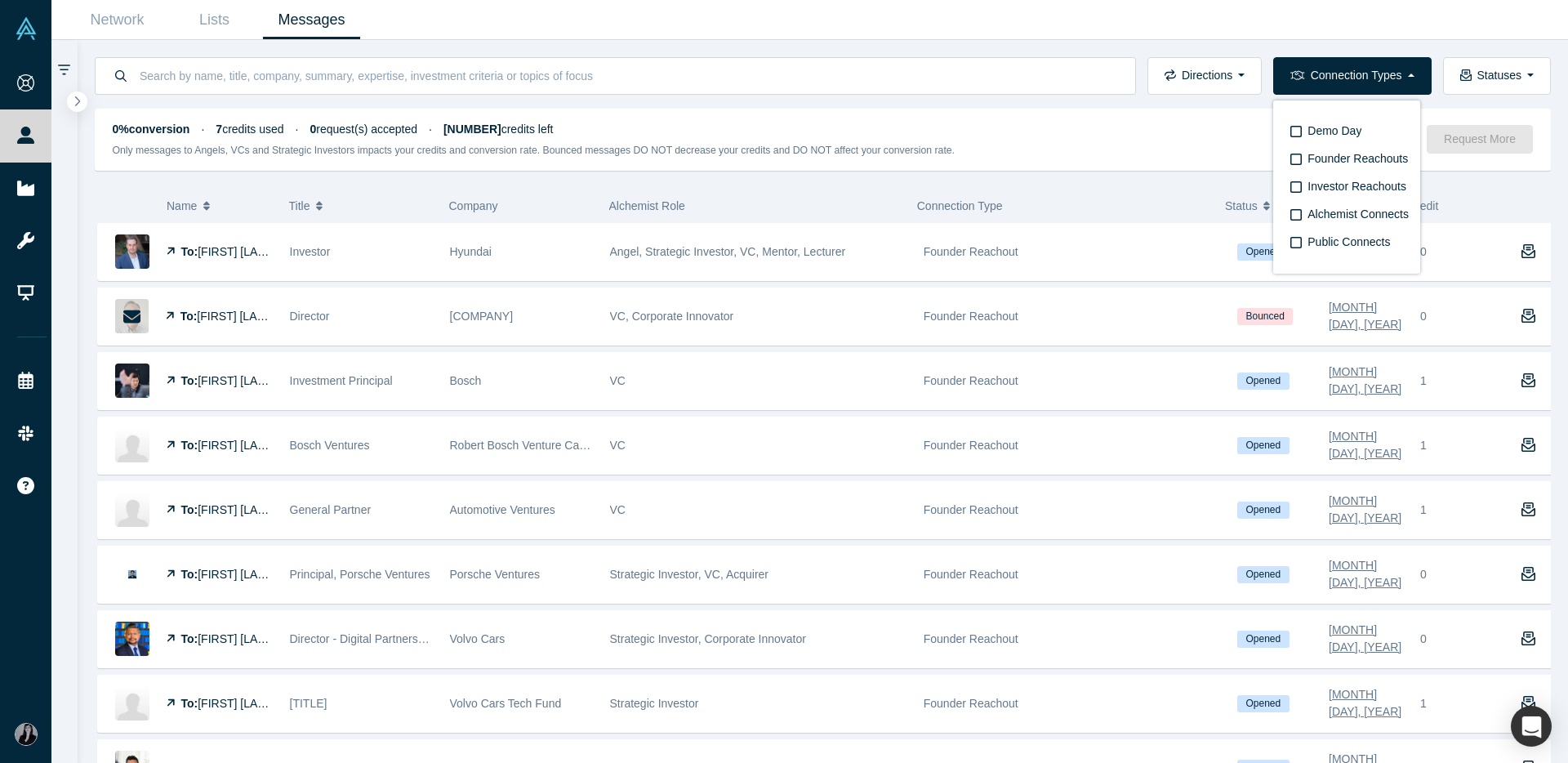click on "Connection Types" at bounding box center (1352, 76) 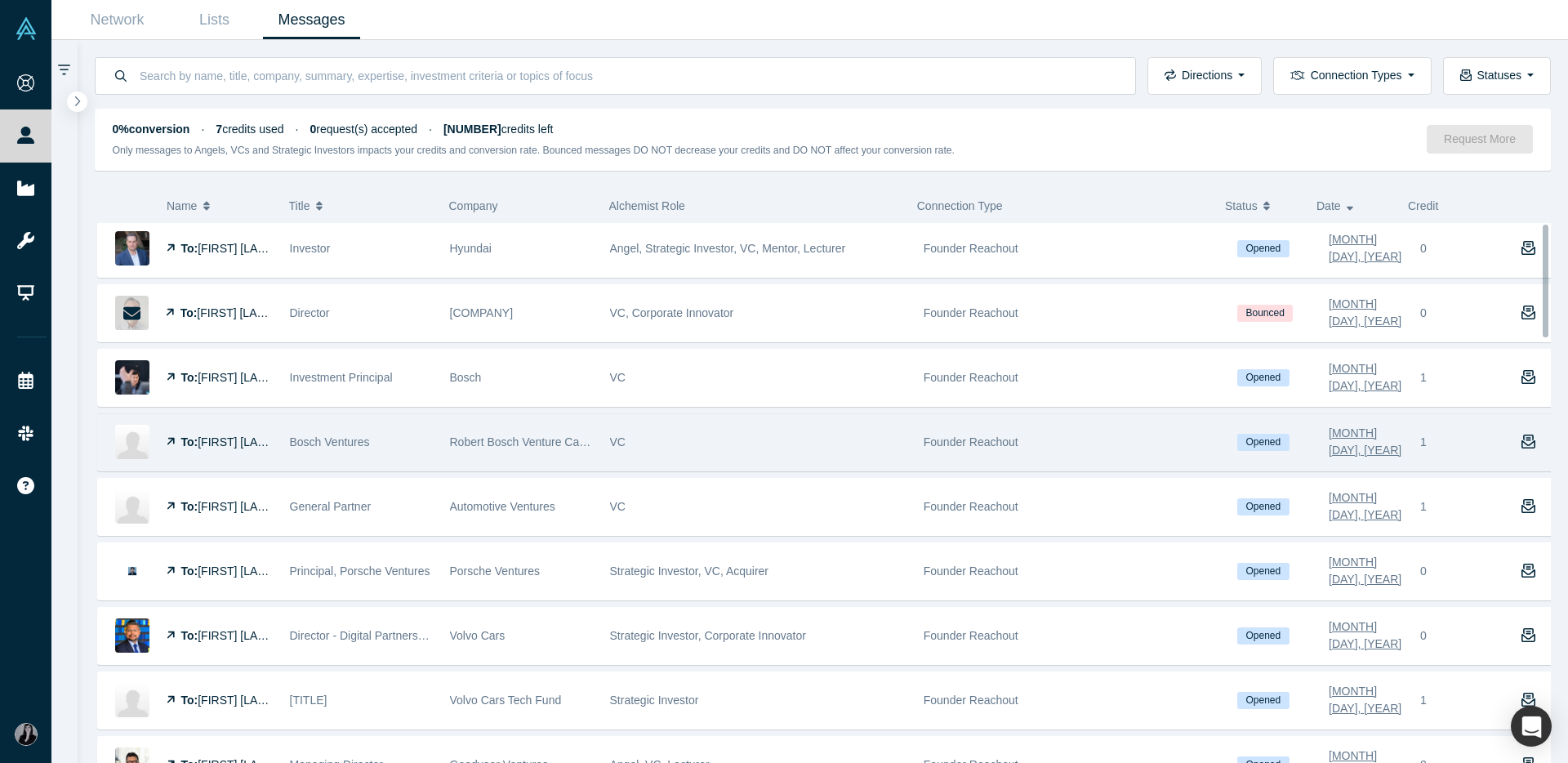 scroll, scrollTop: 0, scrollLeft: 0, axis: both 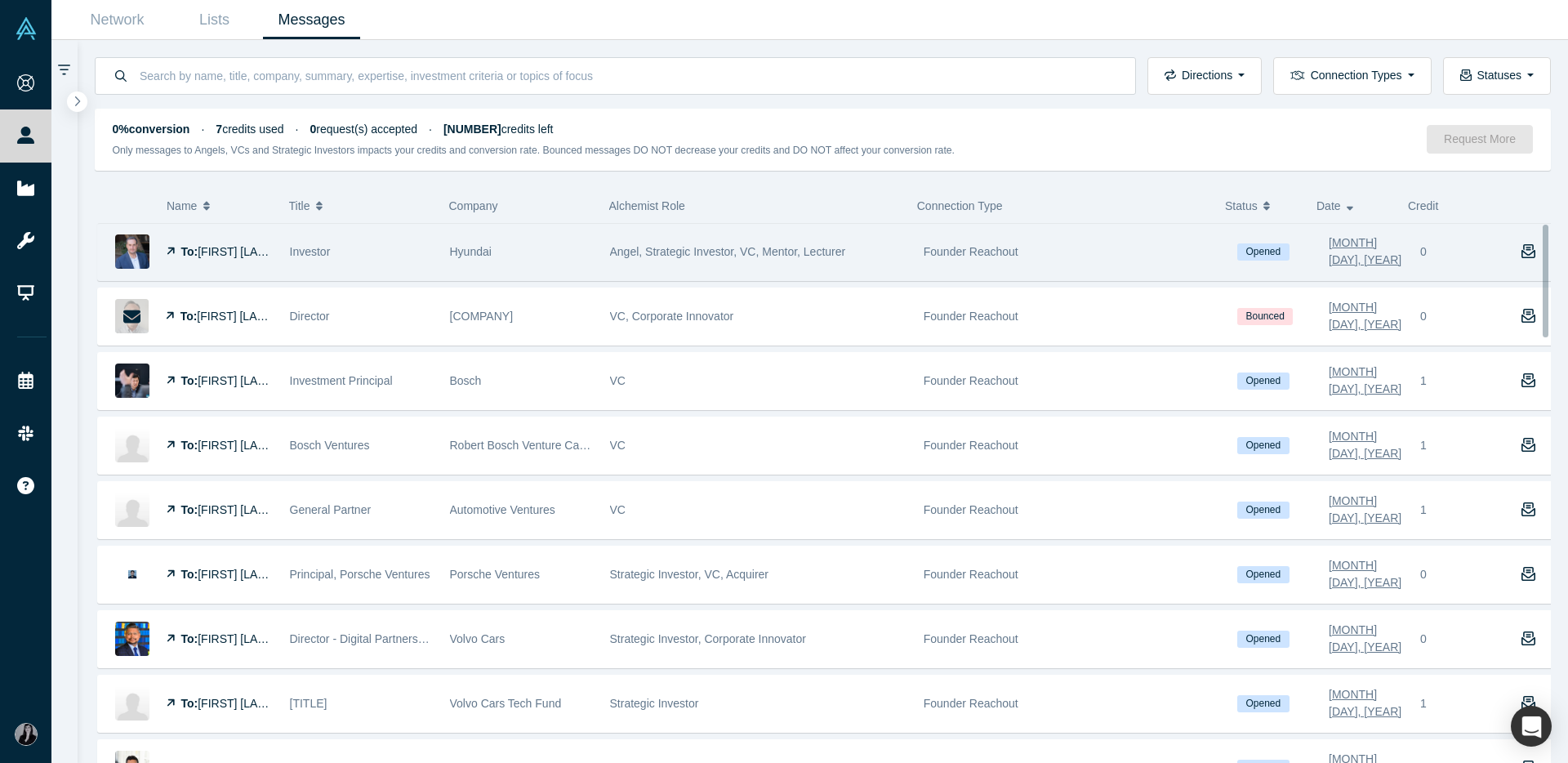 click on "Founder Reachout" at bounding box center (1071, 252) 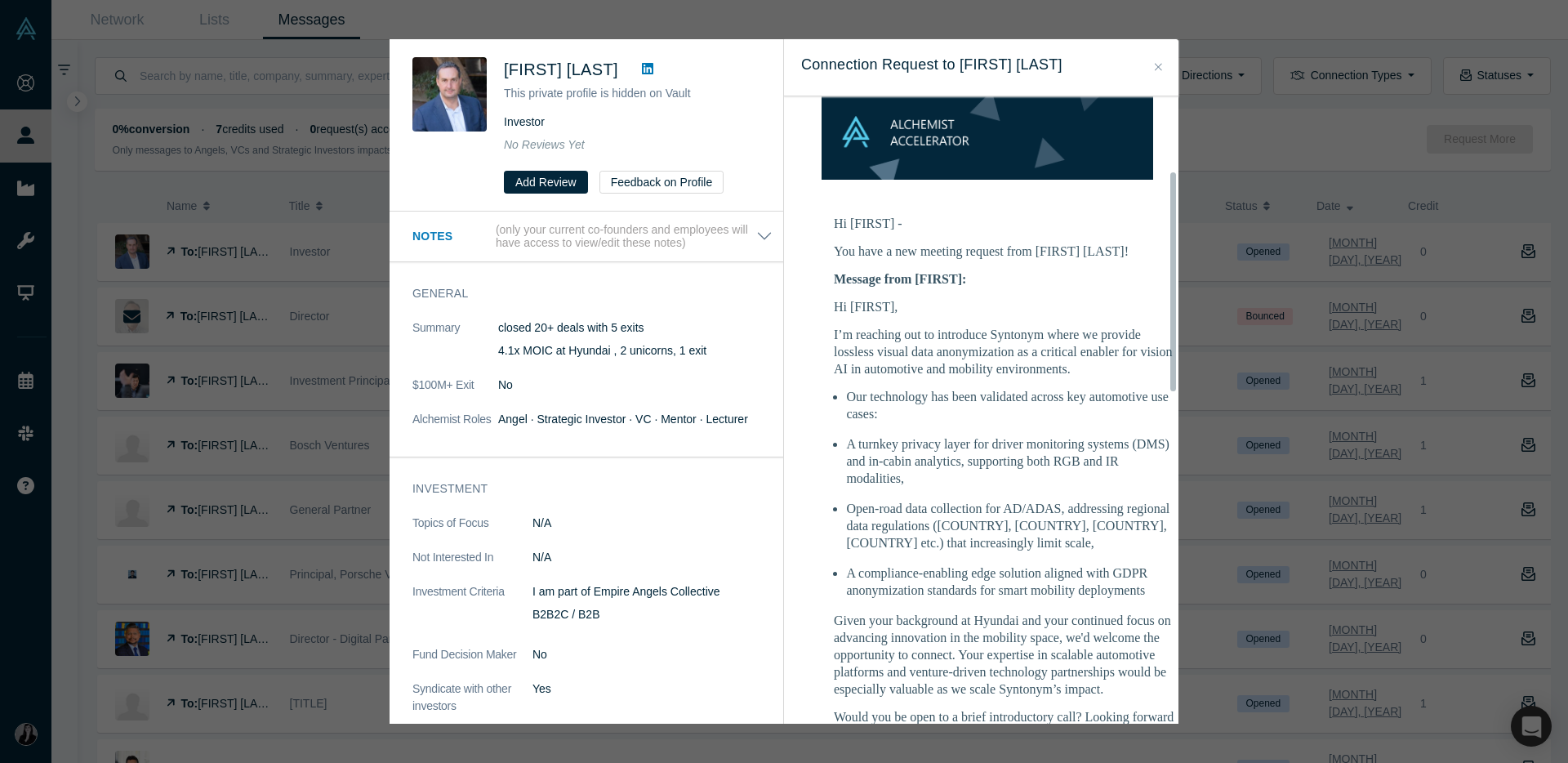 scroll, scrollTop: 221, scrollLeft: 0, axis: vertical 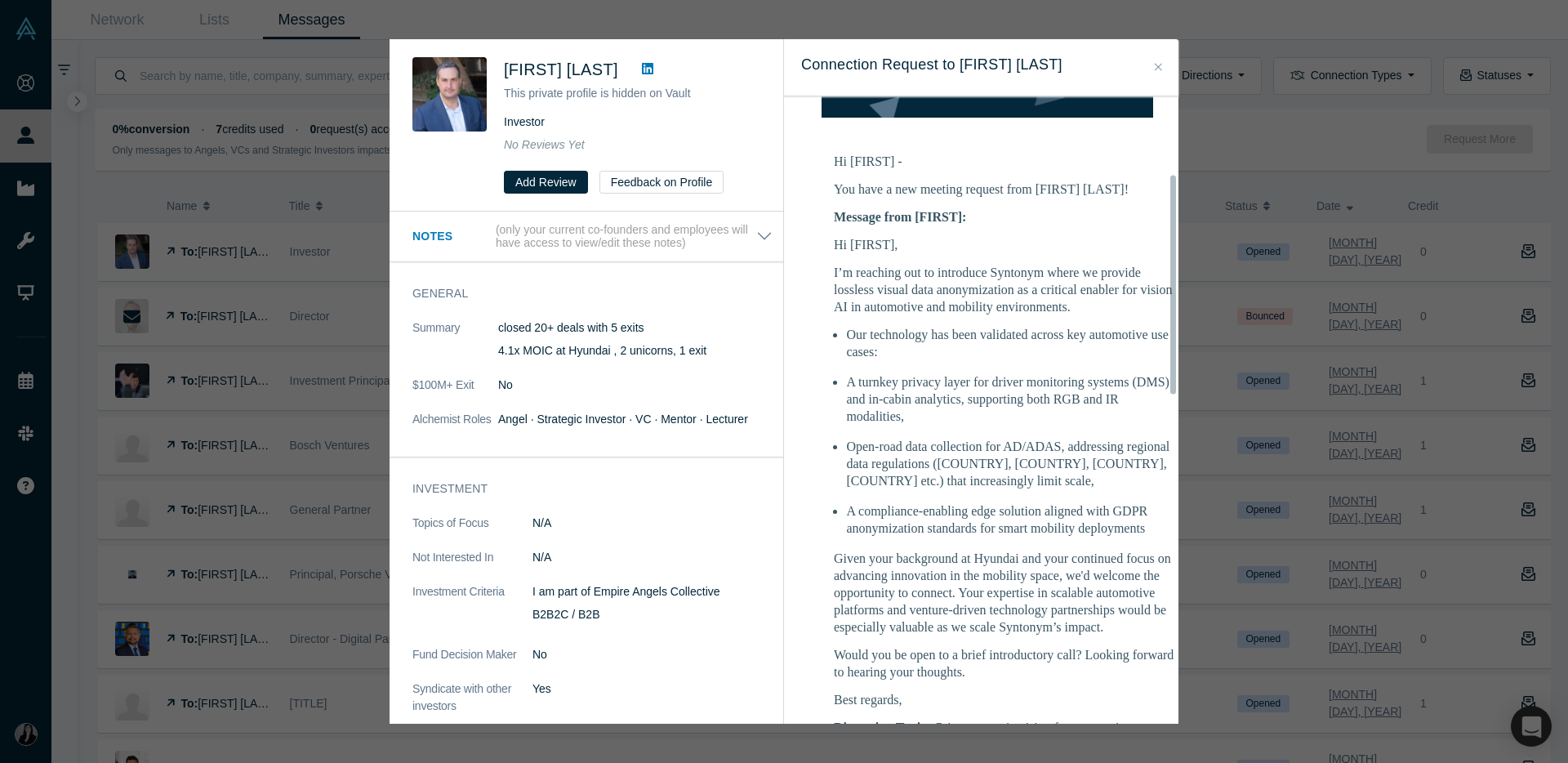 click 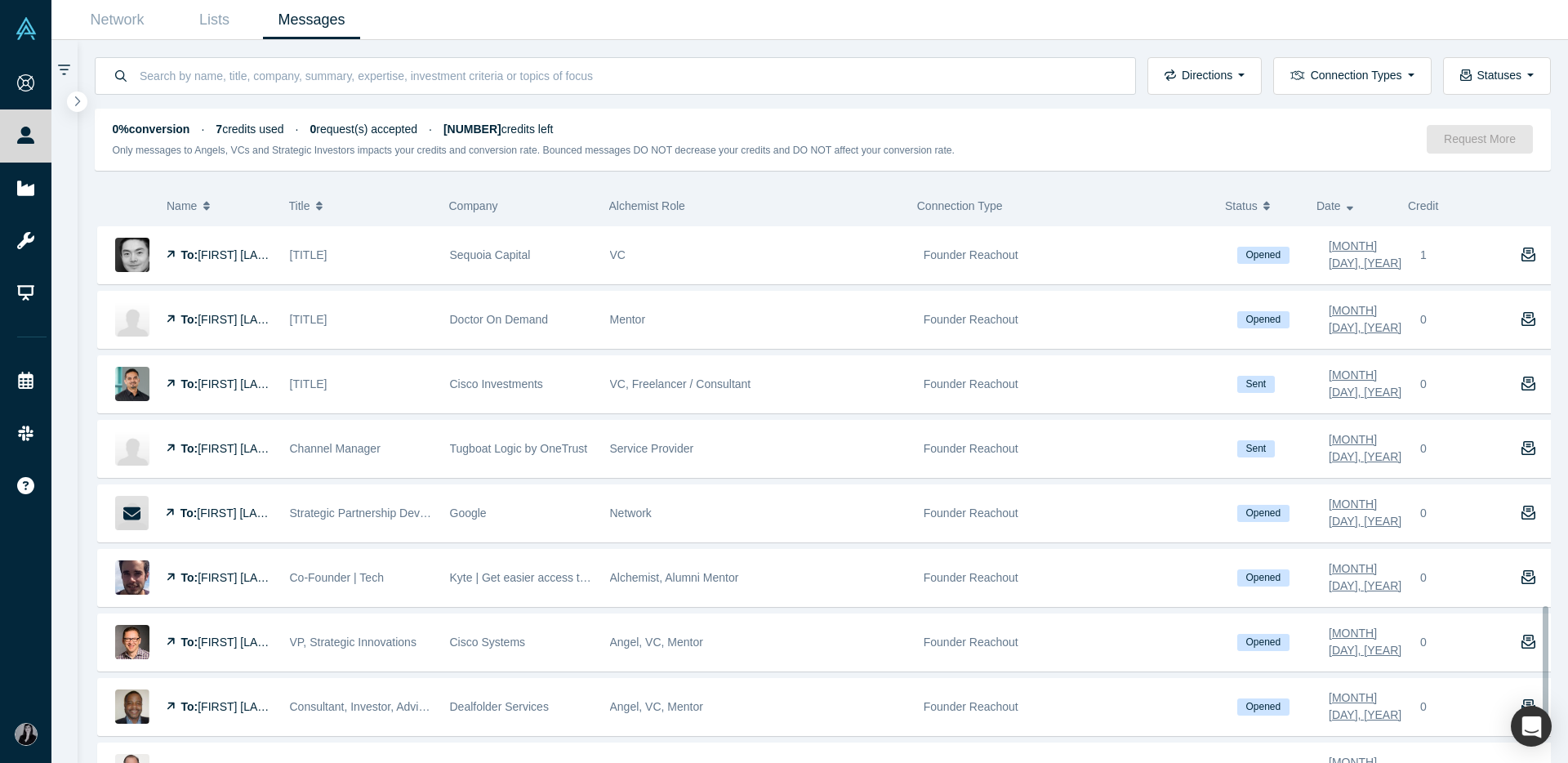 scroll, scrollTop: 1849, scrollLeft: 0, axis: vertical 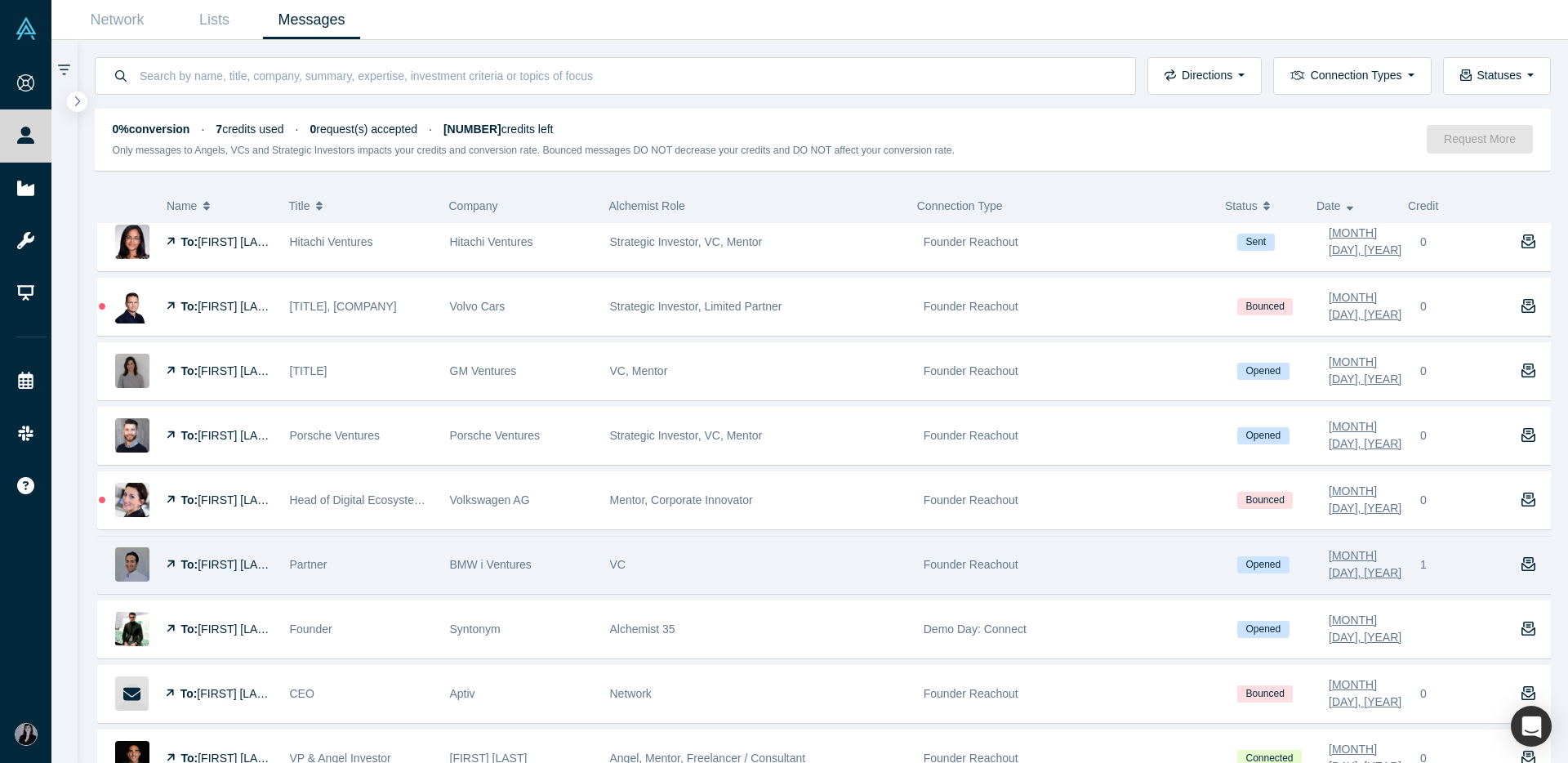 click on "Founder Reachout" at bounding box center (1071, 564) 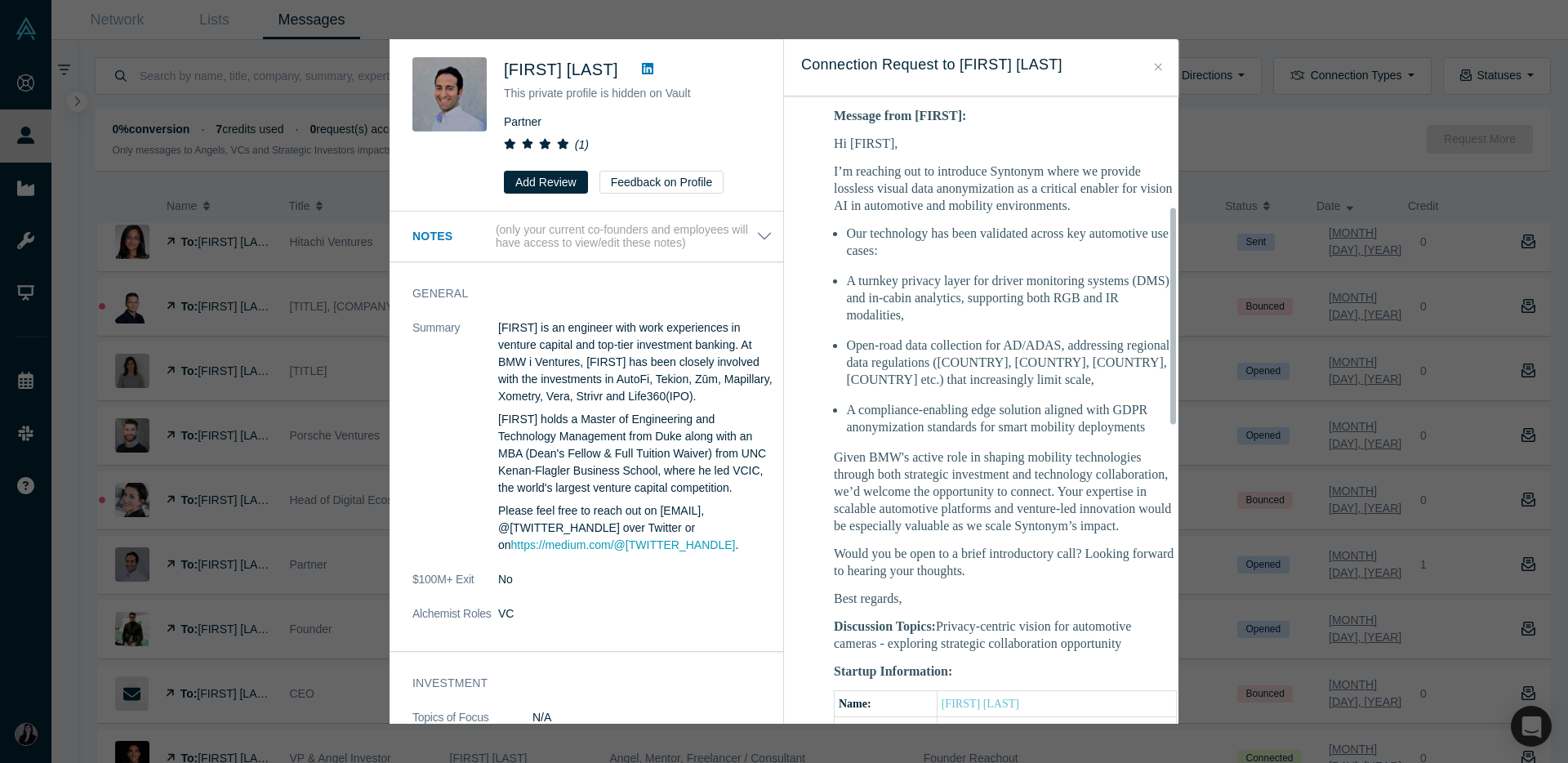 scroll, scrollTop: 323, scrollLeft: 0, axis: vertical 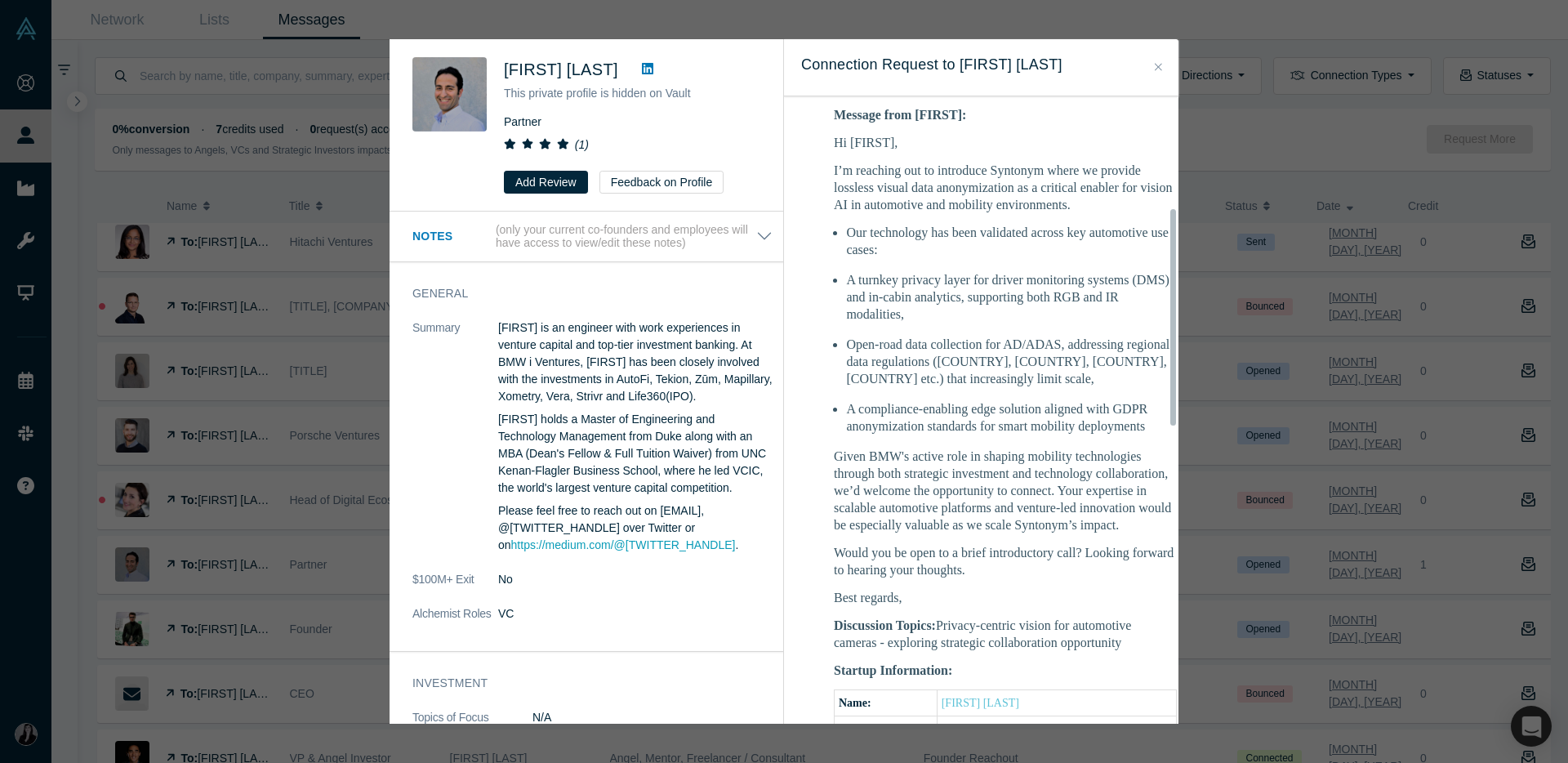 click on "Connection Request to Baris Guzel Opened : Aug 5, 2025 From: Ravi Belani <ravi@alchemistaccelerator.com> To: Baris Guzel <baris@bmwiventures.com> Subject: Alchemist Meeting Request: Selen Zengin (Product Strategy and Privacy Lead at Syntonym)
͏ ͏ ͏ ͏ ͏ ͏ ͏ ͏ ͏ ͏ ͏ ͏ ͏ ͏ ͏ ͏ ͏ ͏ ͏ ͏ ͏ ͏ ͏ ͏ ͏ ͏ ͏ ͏ ͏ ͏ ͏ ͏ ͏ ͏ ͏ ͏ ͏ ͏ ͏ ͏ ͏ ͏ ͏ ͏ ͏ ͏ ͏ ͏ ͏ ͏ ͏ ͏ ͏ ͏ ͏ ͏ ͏ ͏ ͏ ͏ ͏ ͏ ͏ ͏ ͏ ͏ ͏ ͏ ͏ ͏ ͏ ͏ ͏ ͏ ͏ ͏ ͏ ͏ ͏ ͏ ͏ ͏ ͏ ͏ ͏ ͏ ͏ ͏ ͏" at bounding box center (981, 382) 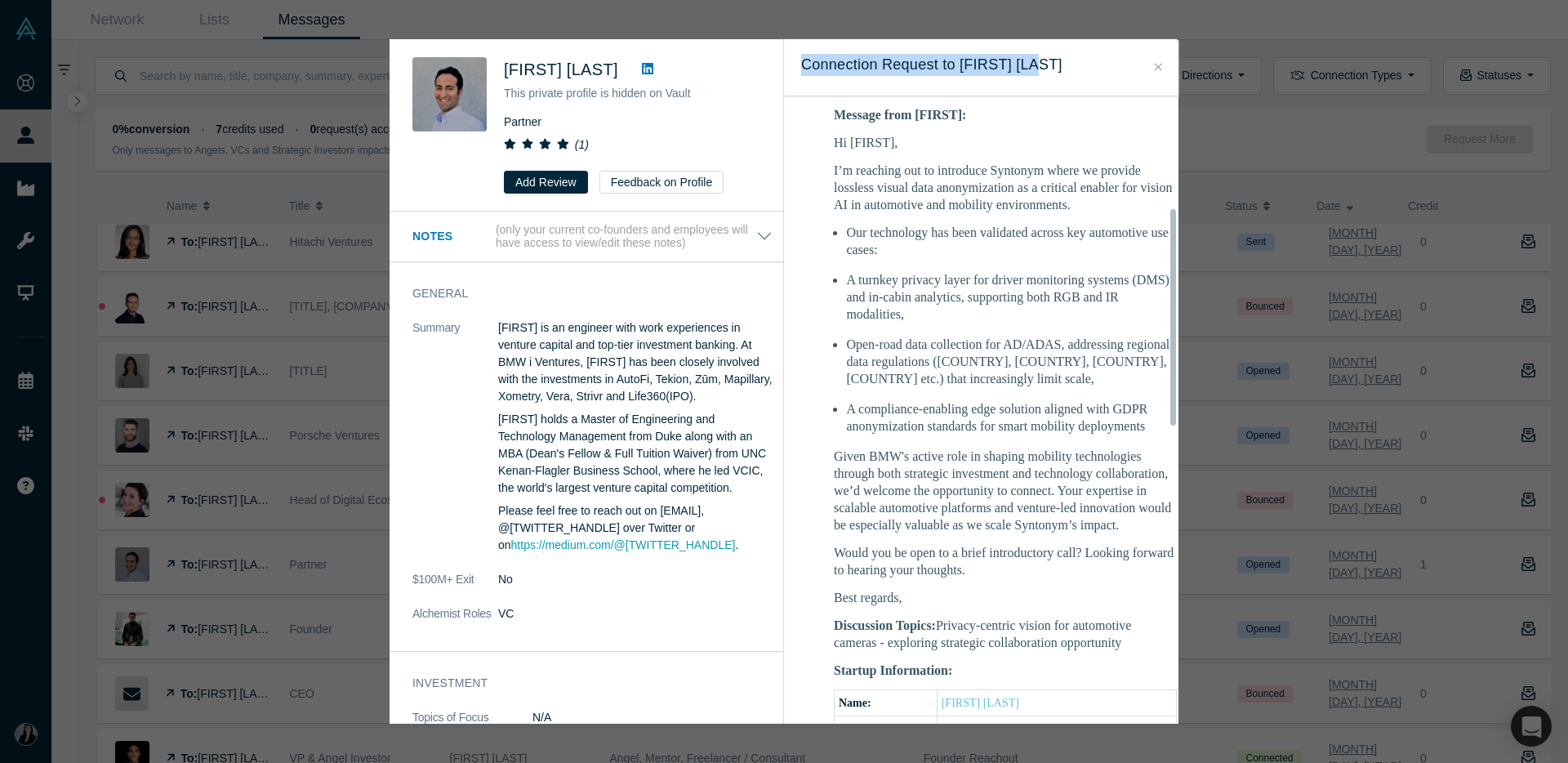 click 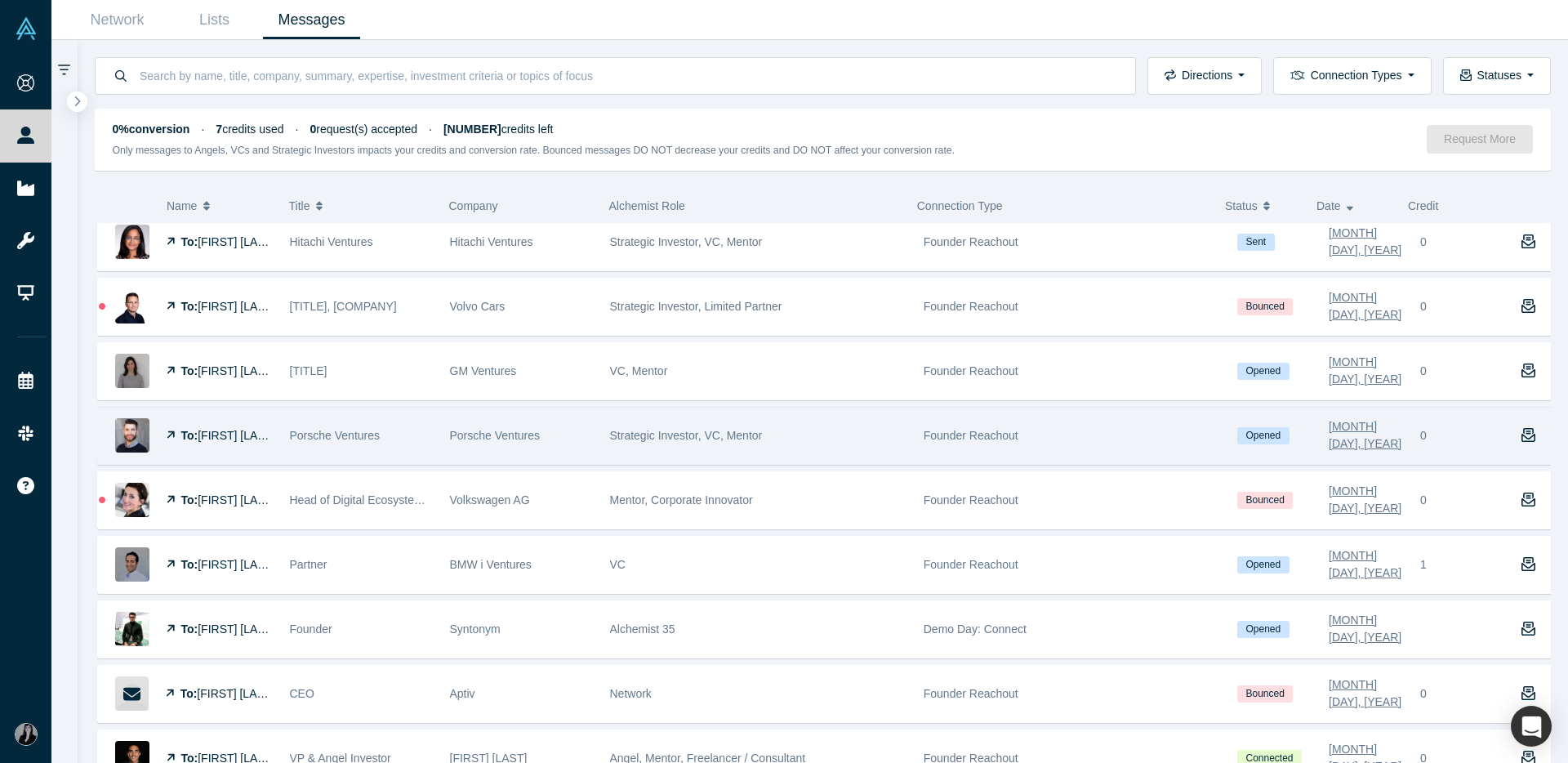 click on "Founder Reachout" at bounding box center [1071, 435] 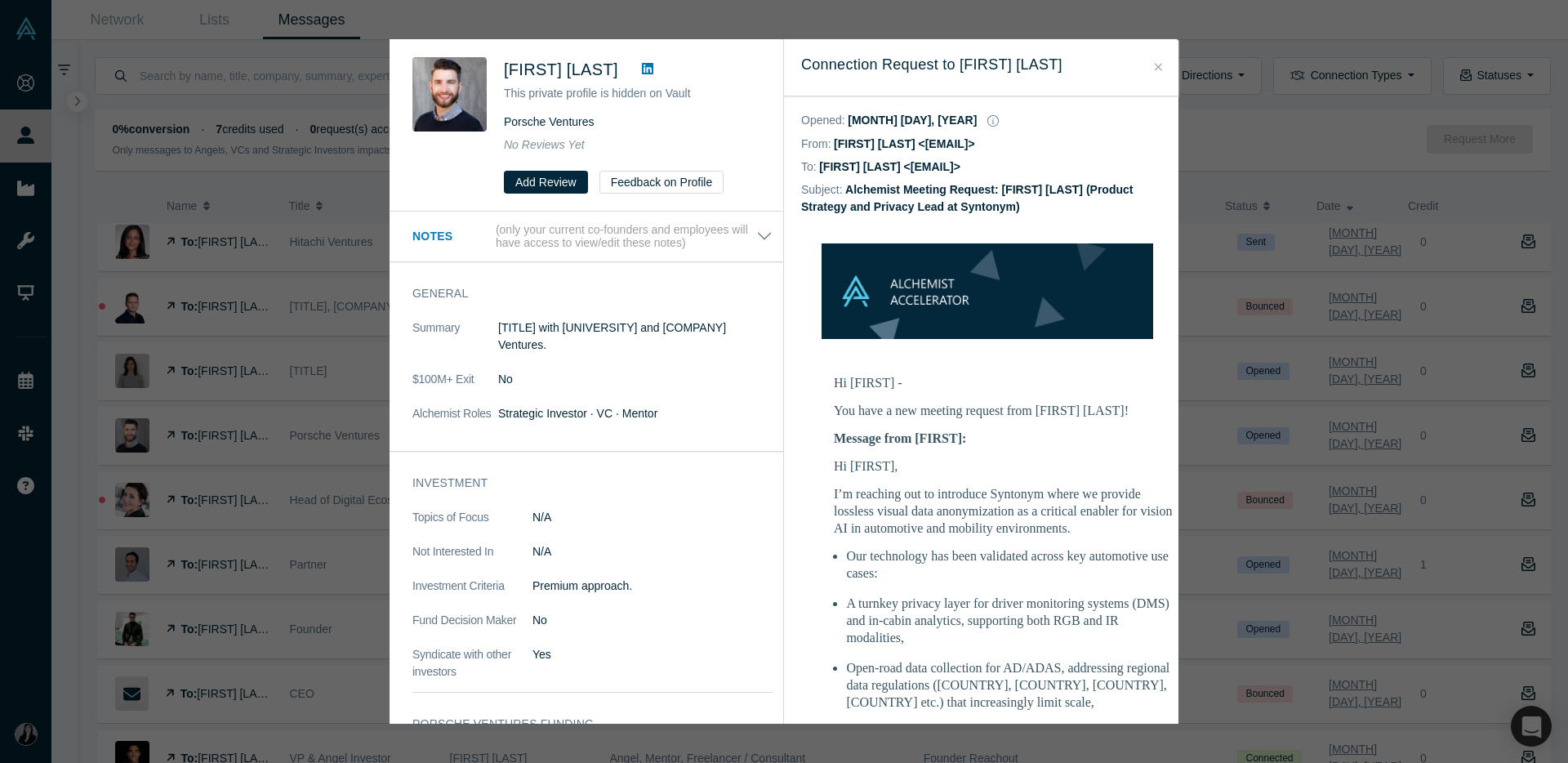 click at bounding box center [1158, 67] 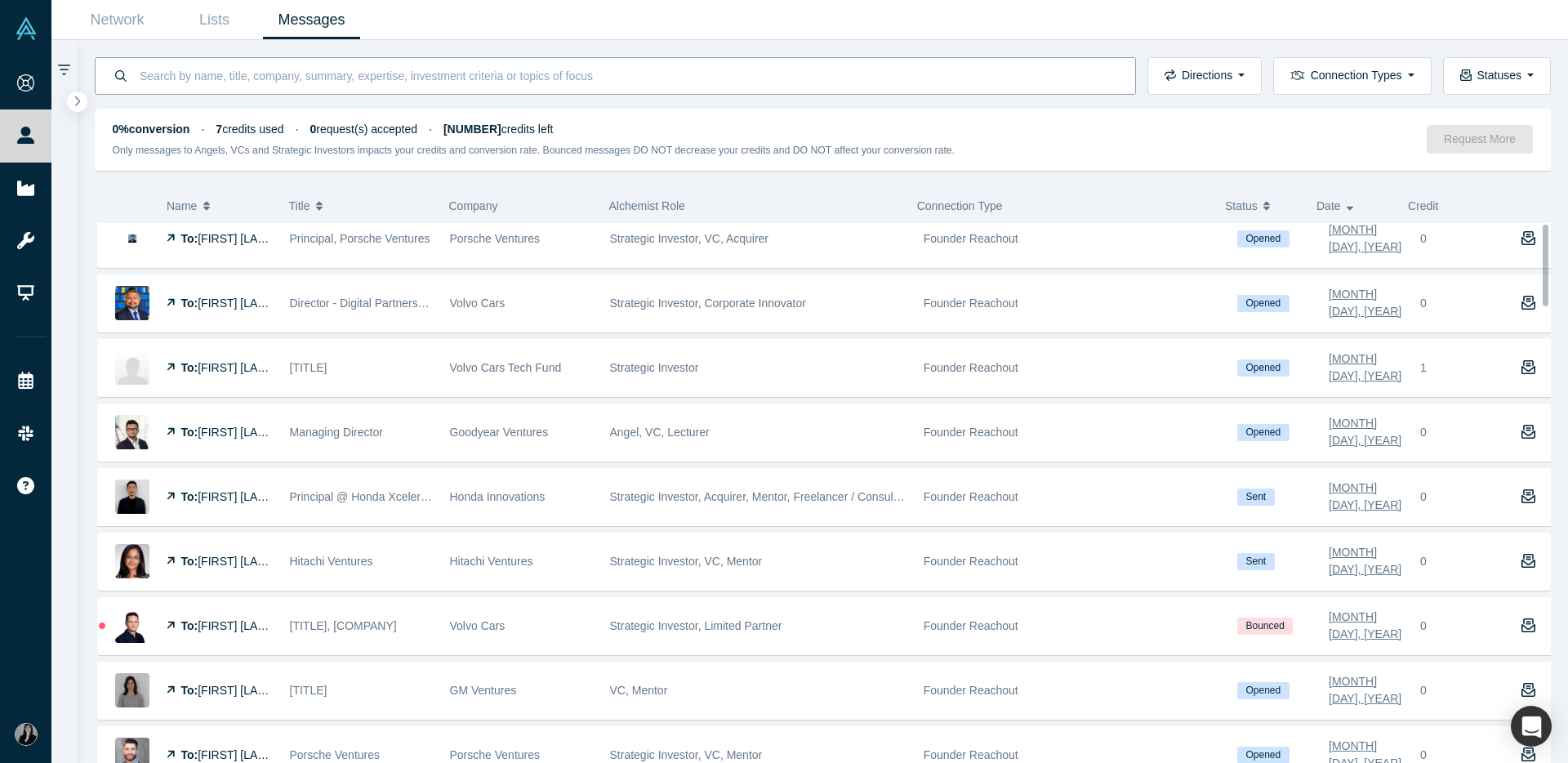 scroll, scrollTop: 0, scrollLeft: 0, axis: both 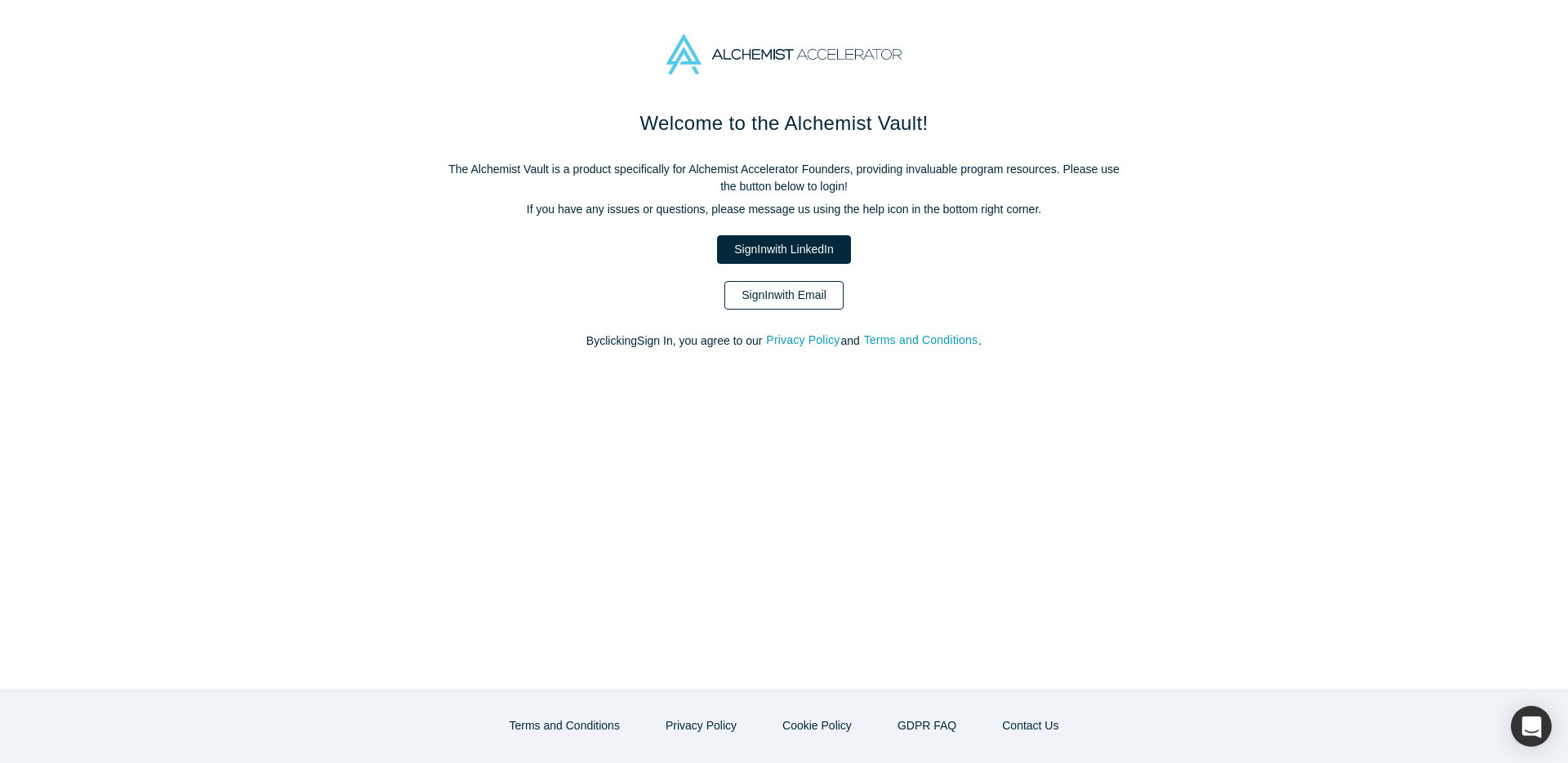 click on "Sign  In  with Email" at bounding box center (784, 295) 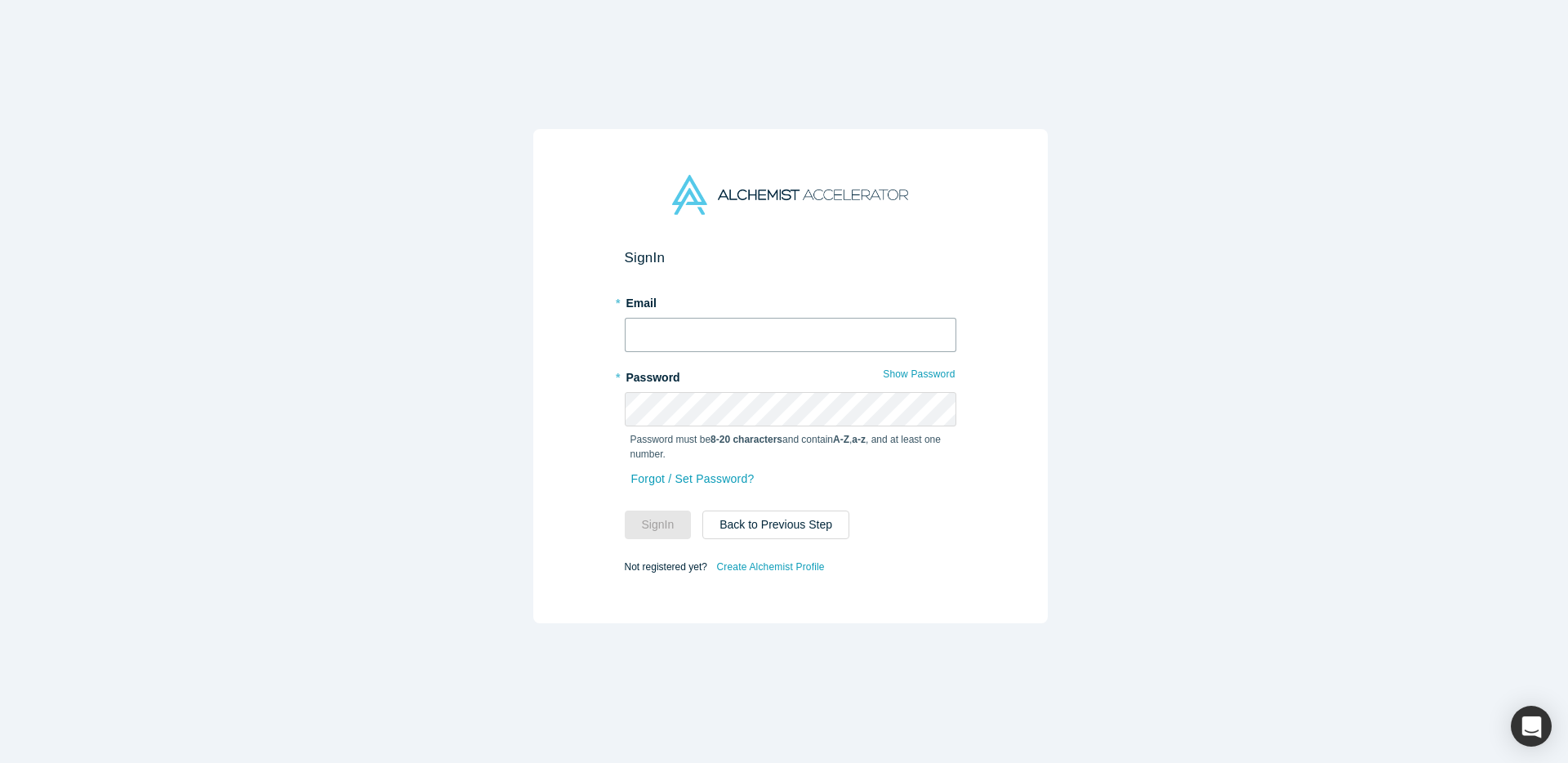 type on "[EMAIL]" 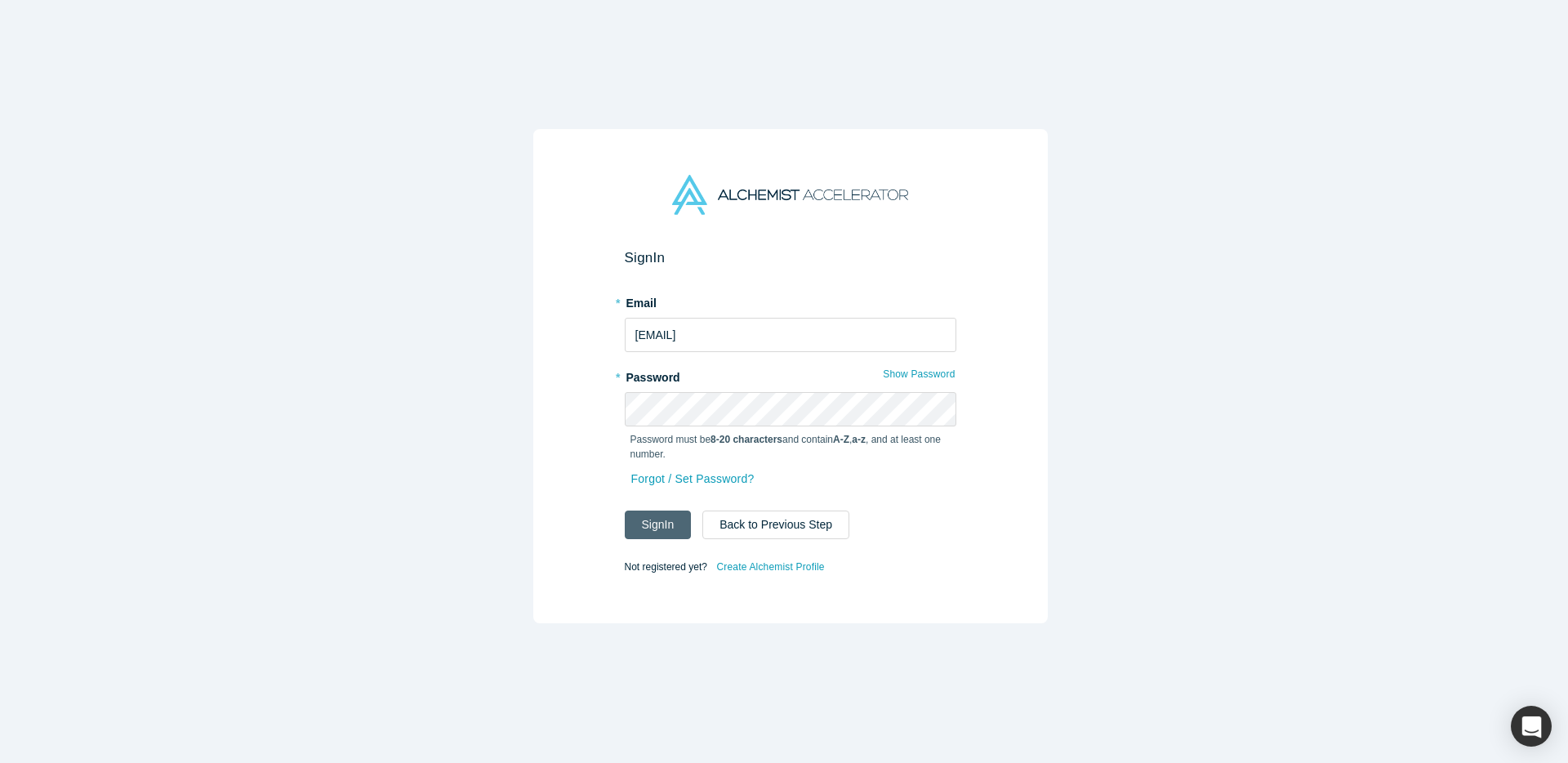 click on "Sign  In" at bounding box center (658, 524) 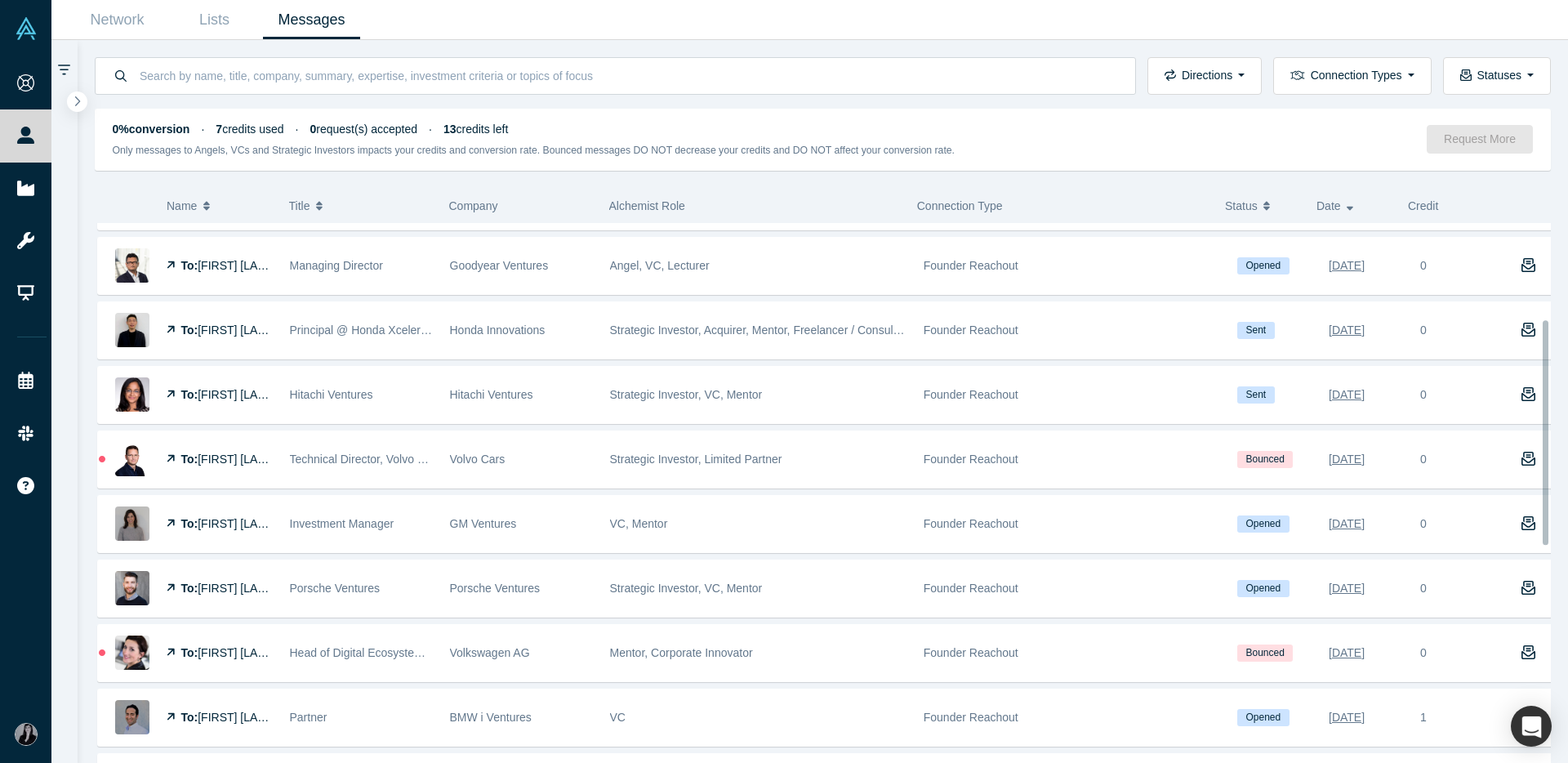 scroll, scrollTop: 523, scrollLeft: 0, axis: vertical 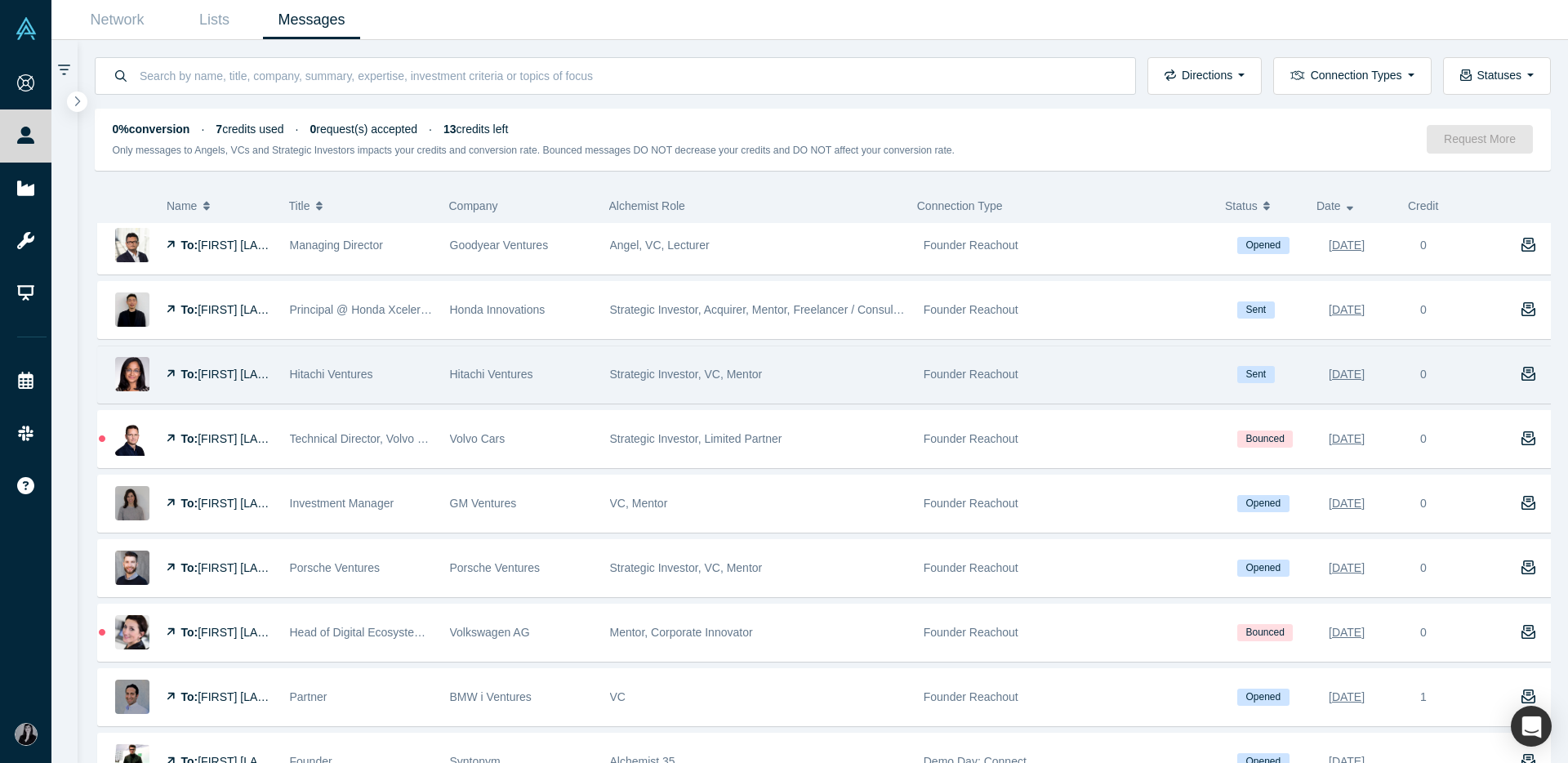 click on "Founder Reachout" at bounding box center [971, 374] 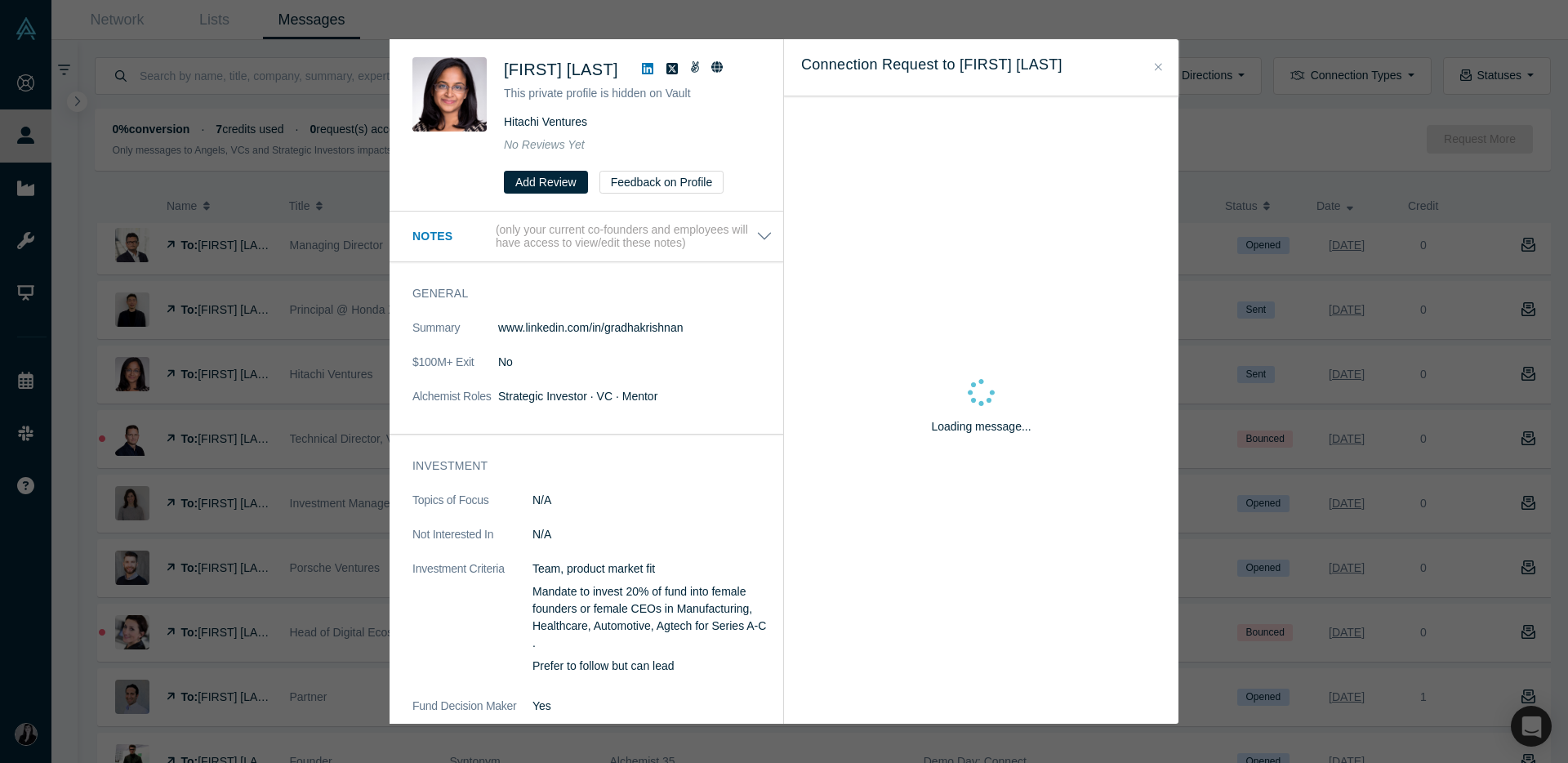 click at bounding box center [1158, 67] 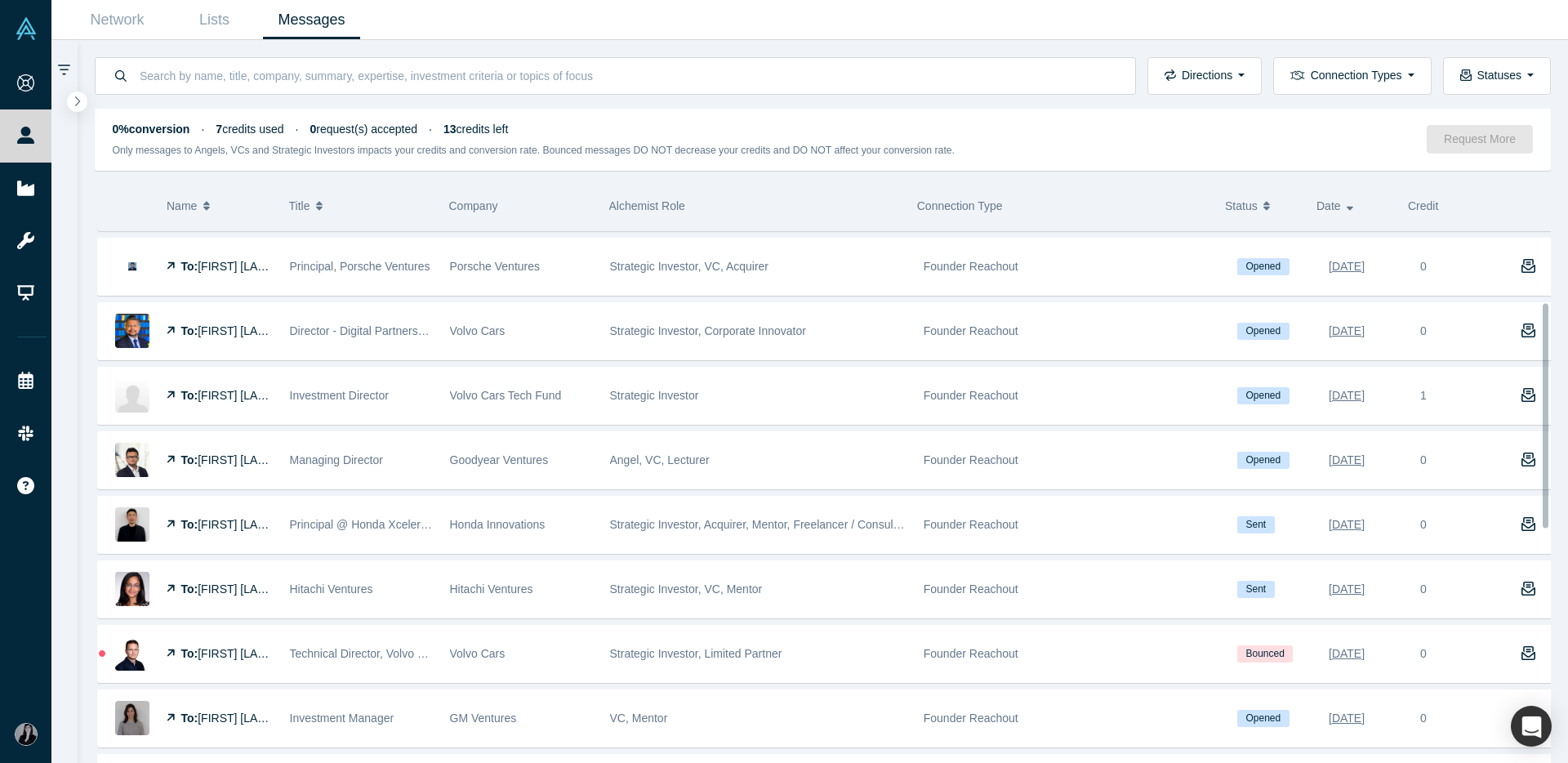 scroll, scrollTop: 0, scrollLeft: 0, axis: both 